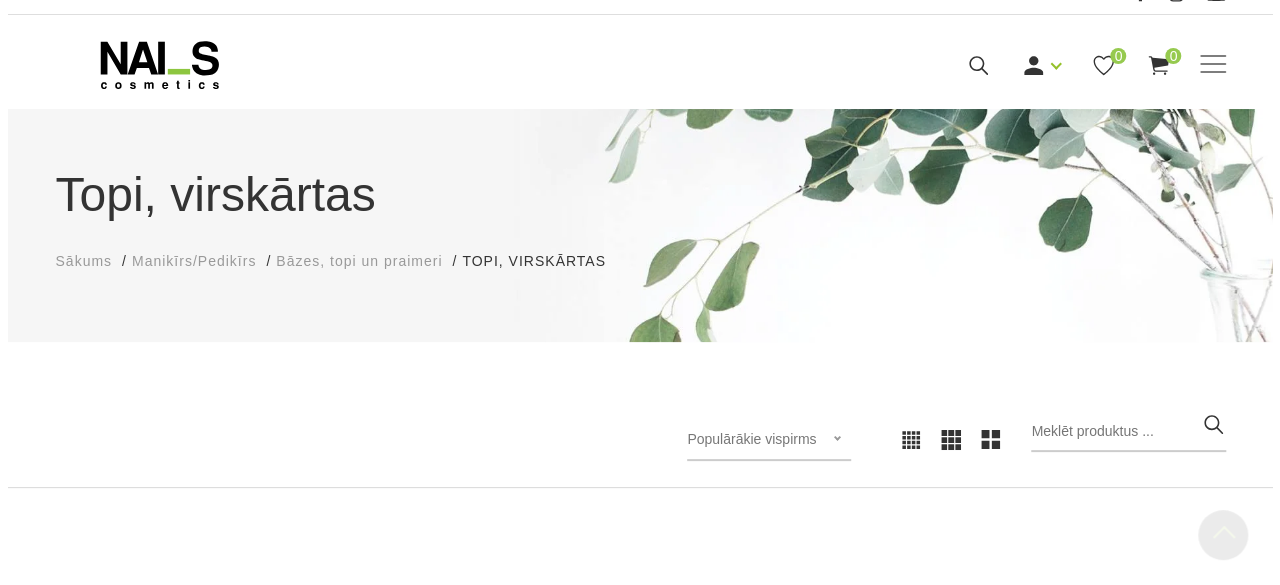 scroll, scrollTop: 0, scrollLeft: 0, axis: both 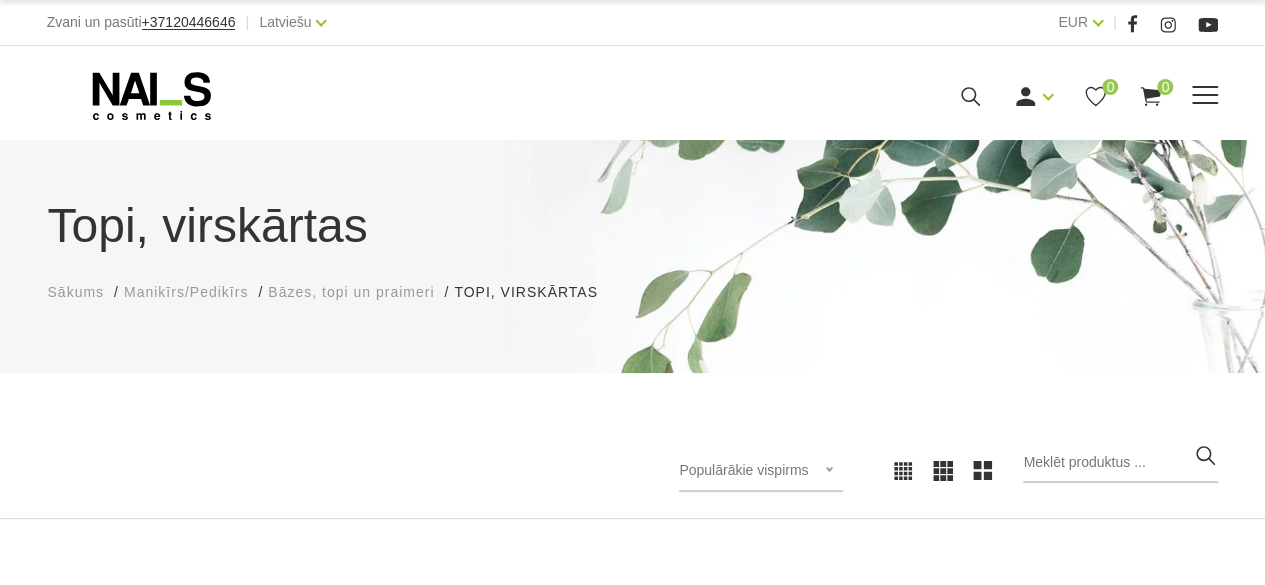 click 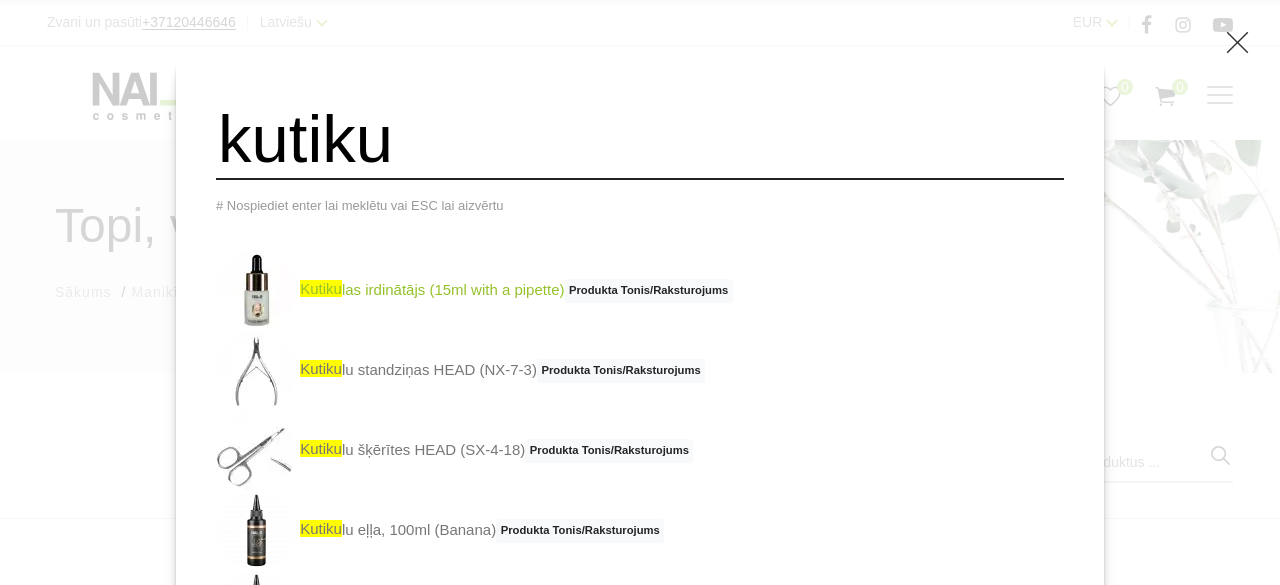 type on "kutiku" 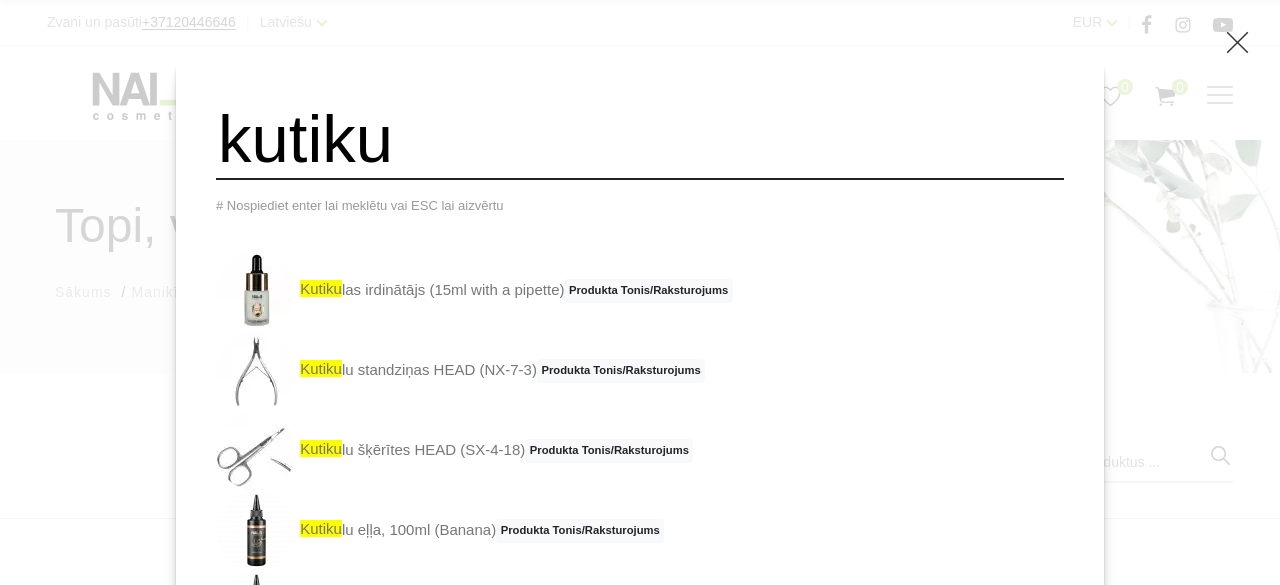 click on "kutiku las irdinātājs (15ml with a pipette)  Produkta Tonis/Raksturojums" at bounding box center [474, 291] 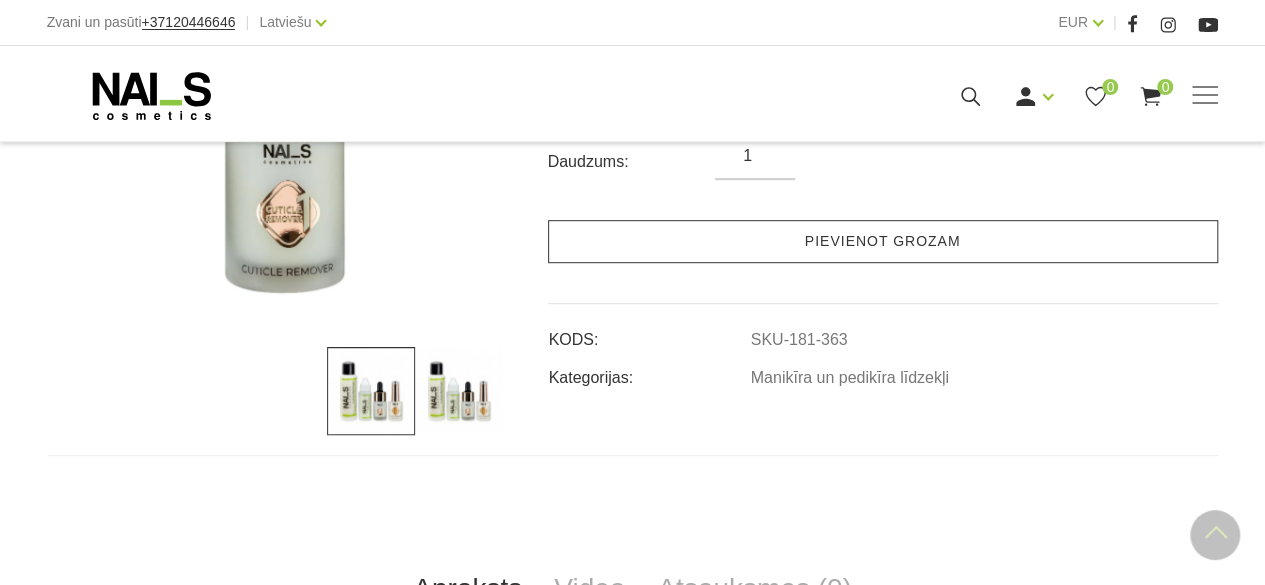 scroll, scrollTop: 500, scrollLeft: 0, axis: vertical 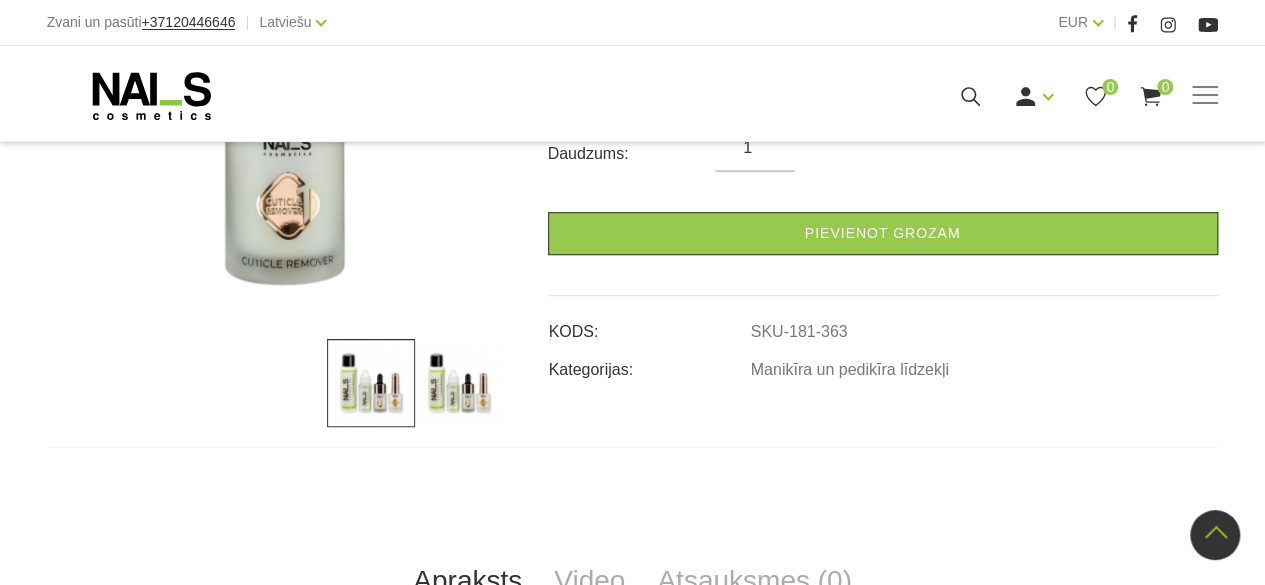 click at bounding box center (459, 383) 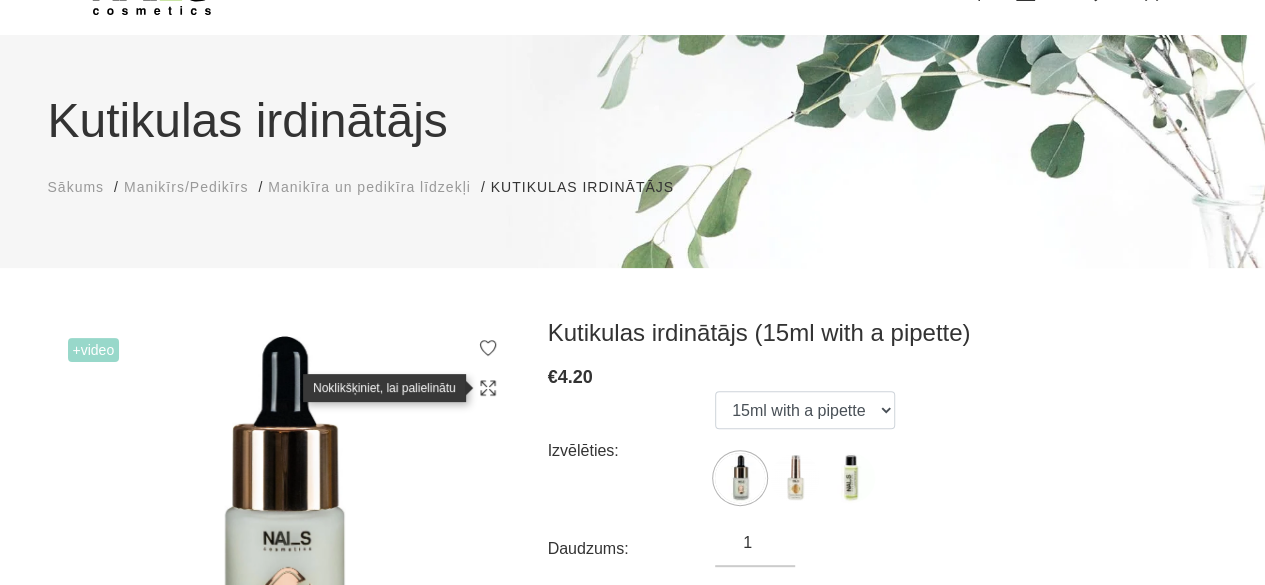 scroll, scrollTop: 100, scrollLeft: 0, axis: vertical 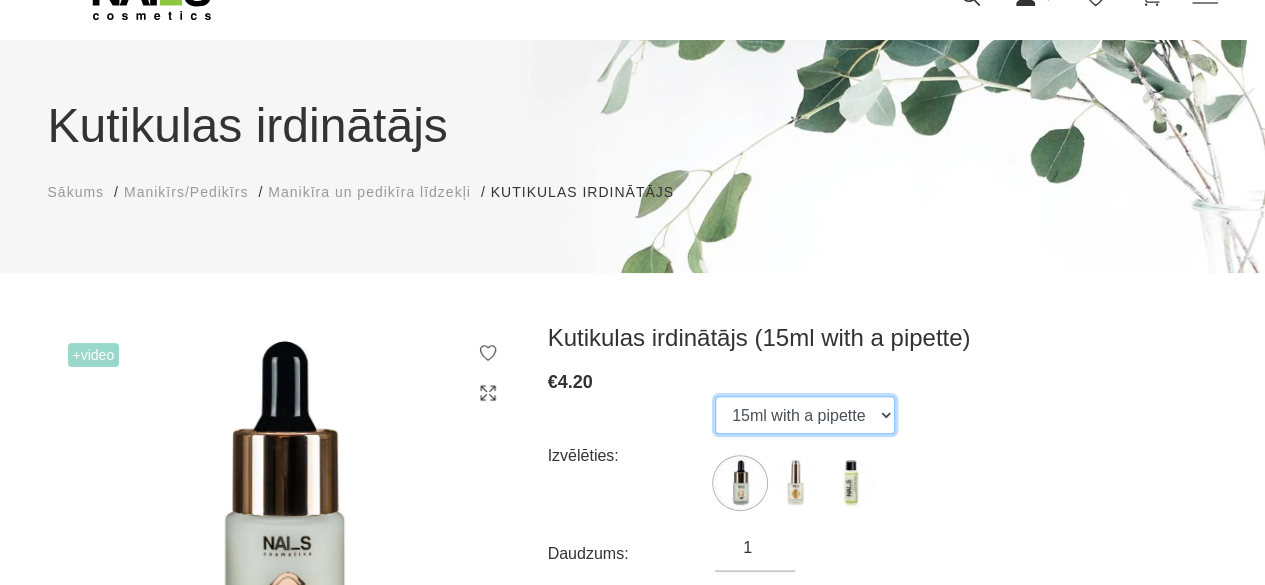 click on "15ml with a pipette 15ml with a brush 100ml" at bounding box center [805, 415] 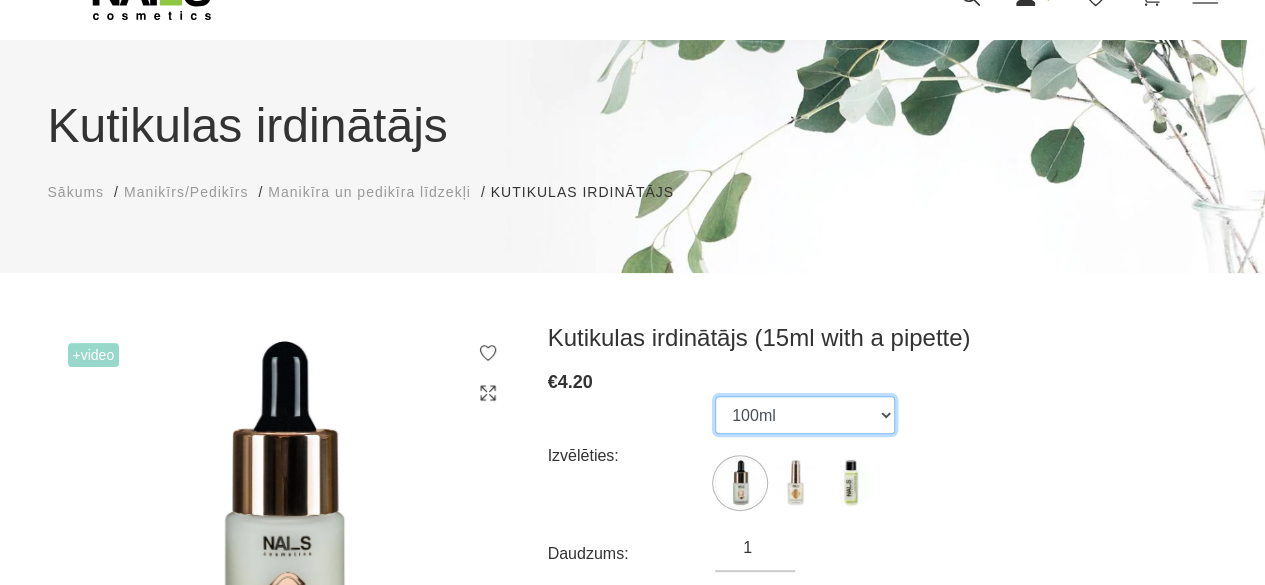 click on "15ml with a pipette 15ml with a brush 100ml" at bounding box center [805, 415] 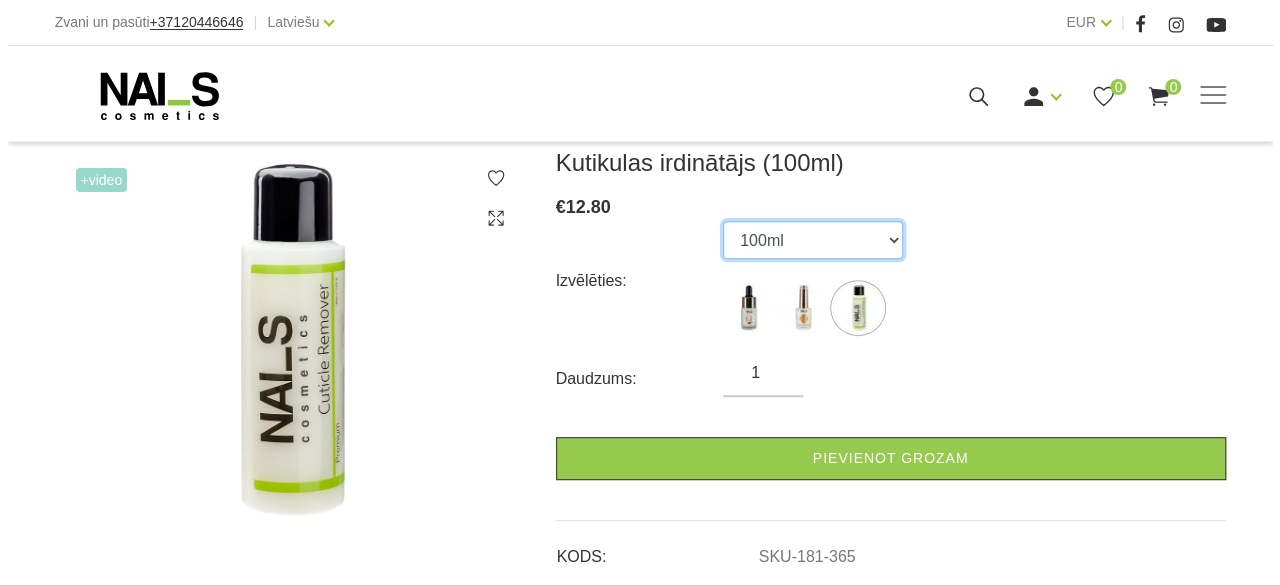 scroll, scrollTop: 300, scrollLeft: 0, axis: vertical 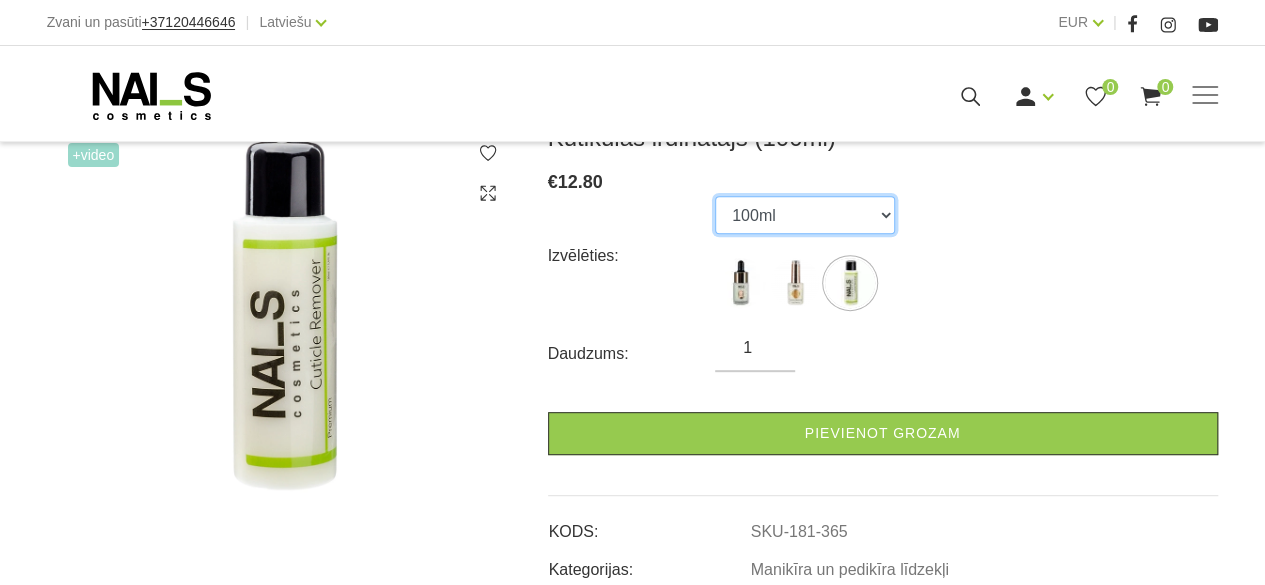 click on "15ml with a pipette 15ml with a brush 100ml" at bounding box center [805, 215] 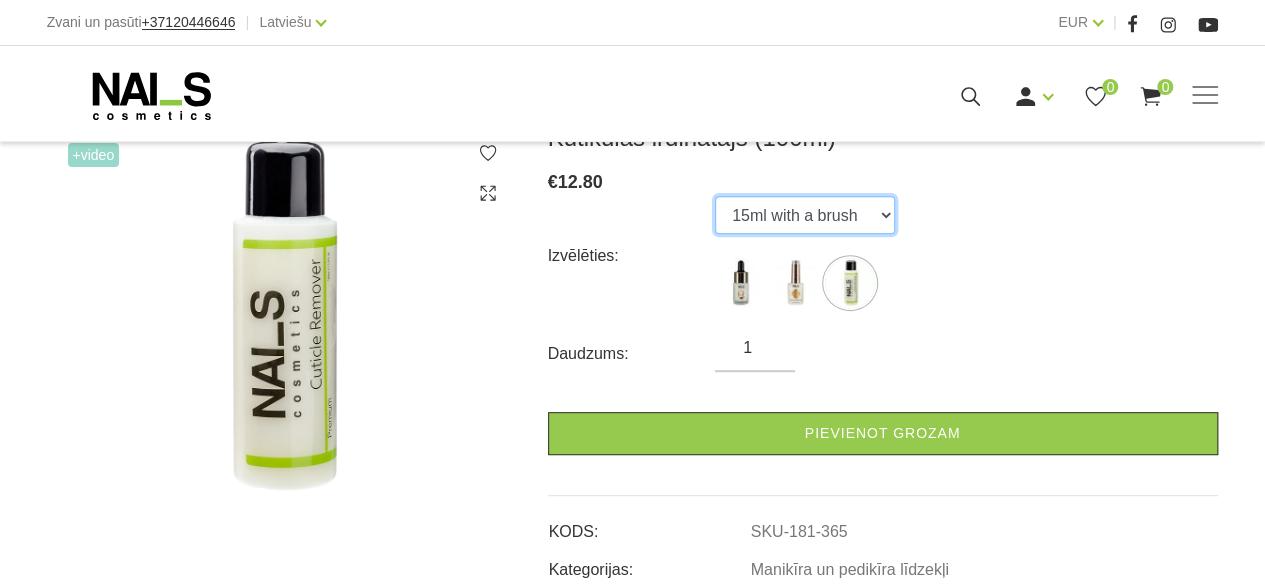 click on "15ml with a pipette 15ml with a brush 100ml" at bounding box center [805, 215] 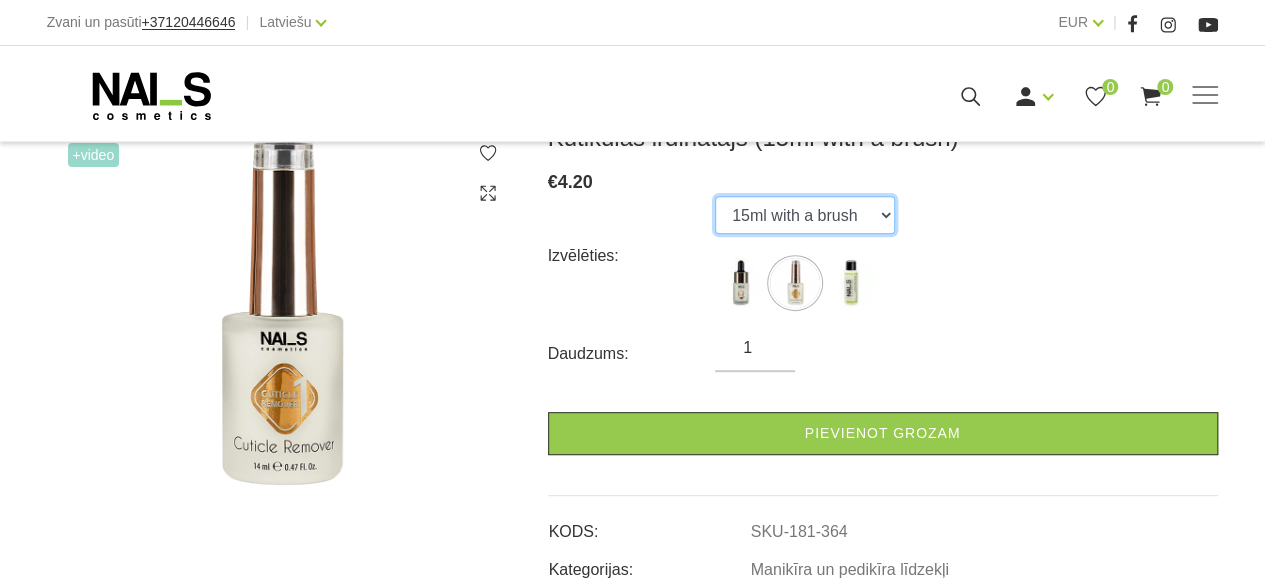 click on "15ml with a pipette 15ml with a brush 100ml" at bounding box center (805, 215) 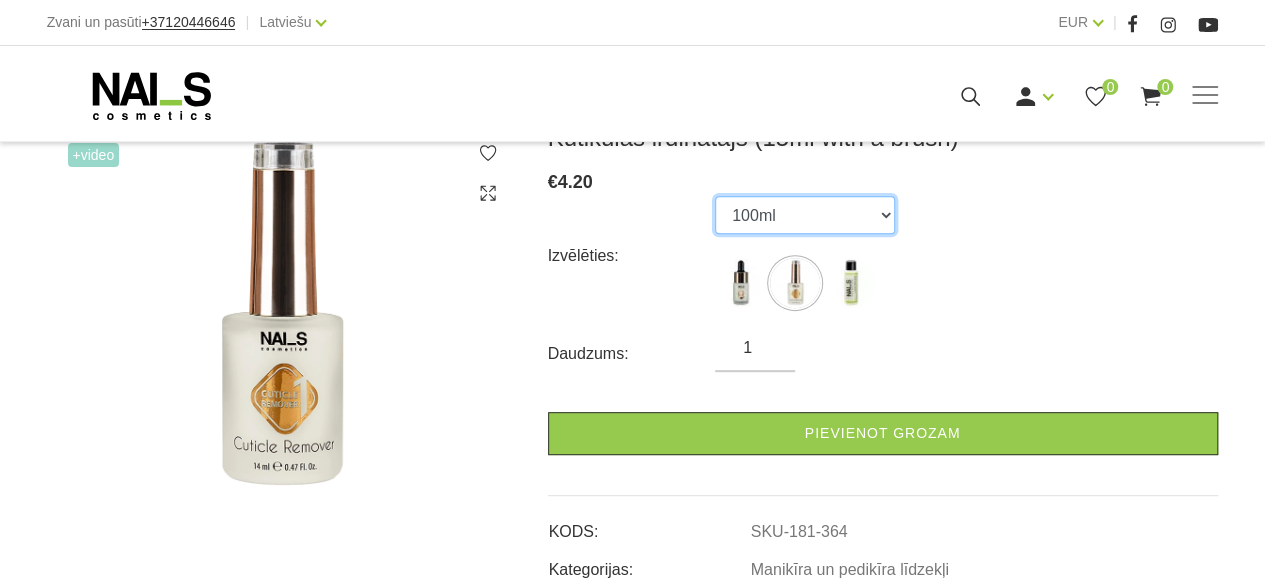 click on "15ml with a pipette 15ml with a brush 100ml" at bounding box center (805, 215) 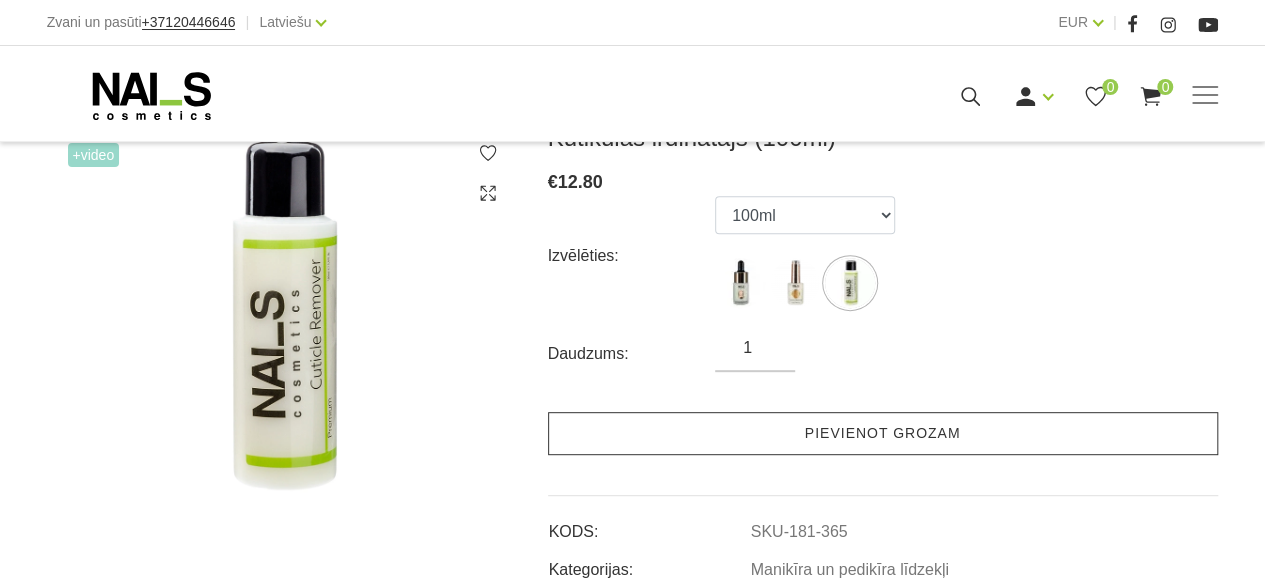click on "Pievienot grozam" at bounding box center [883, 433] 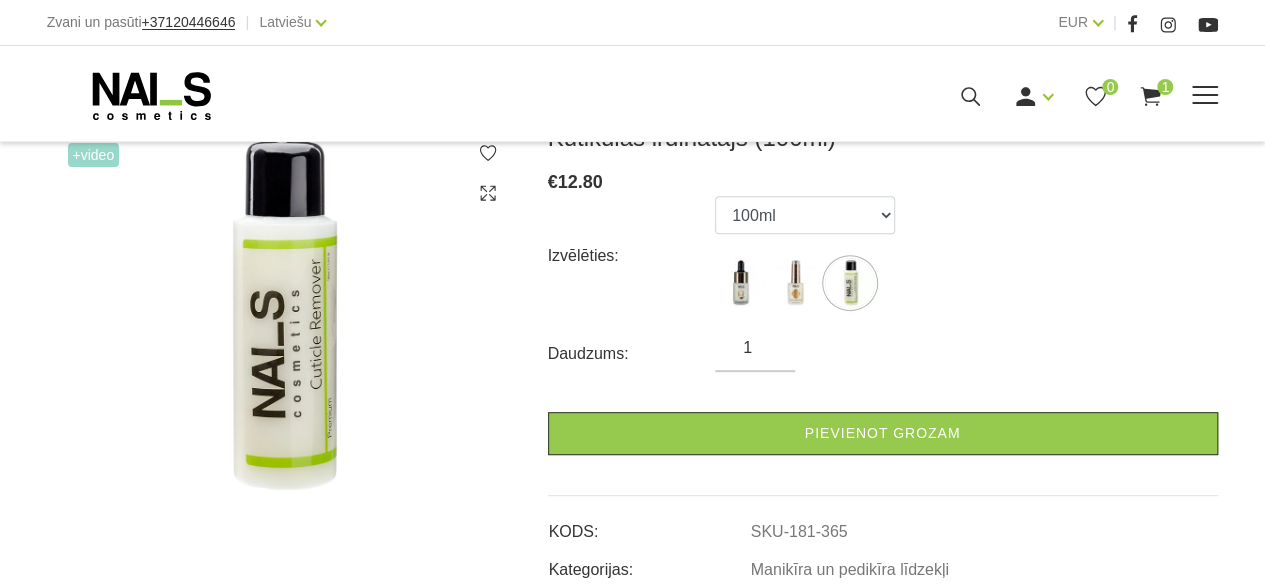 click 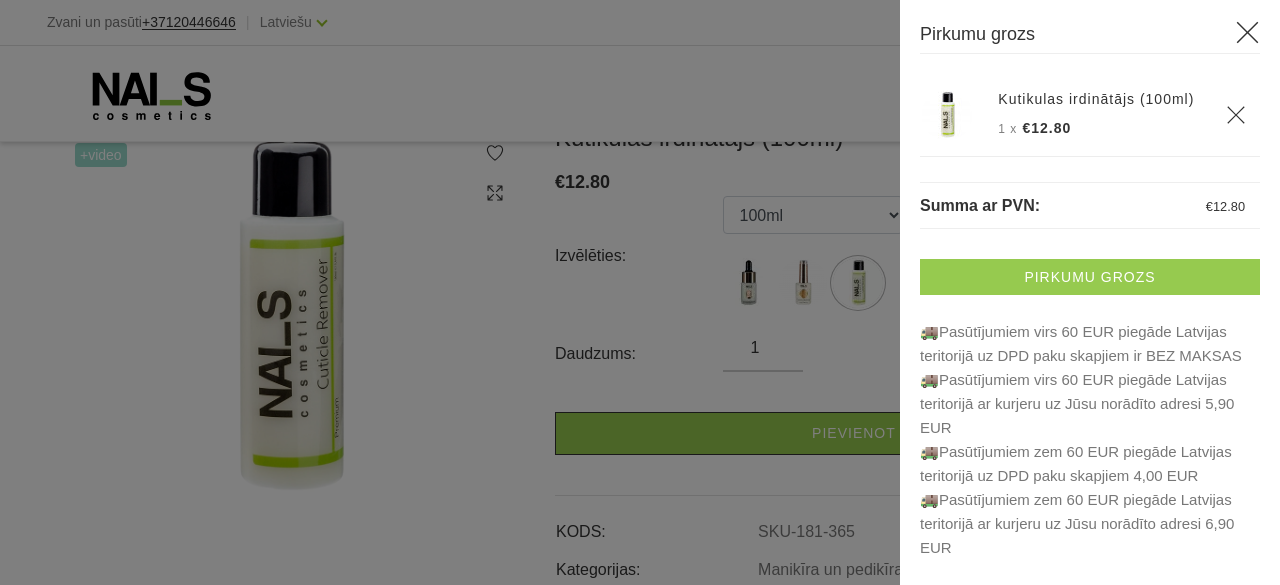 click on "Pirkumu grozs" at bounding box center [1090, 277] 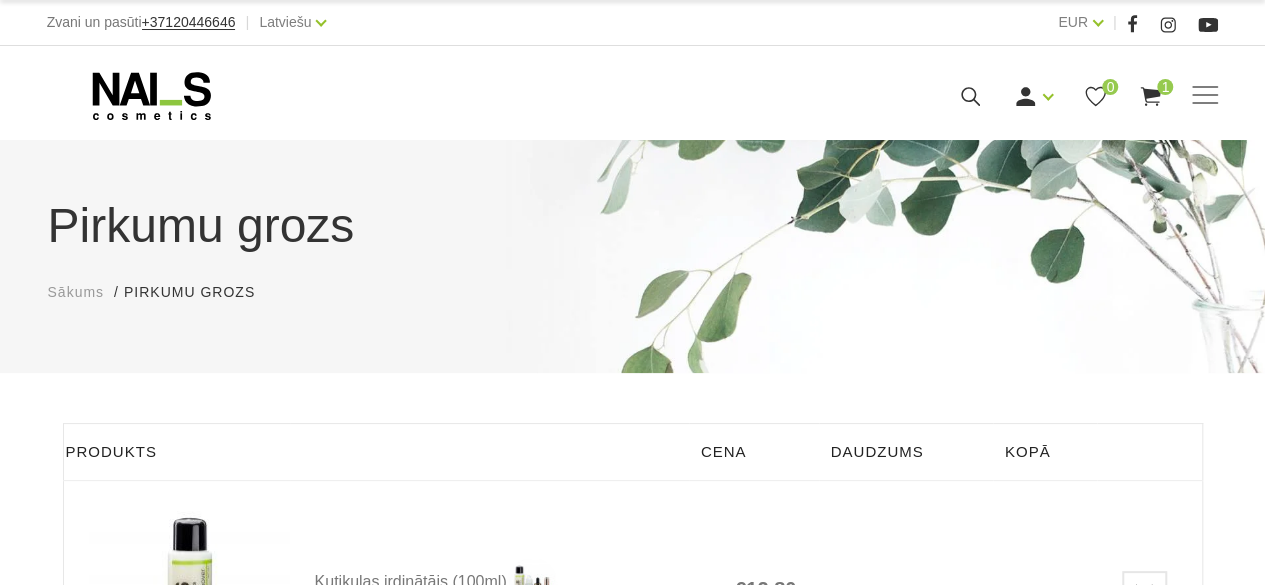 scroll, scrollTop: 395, scrollLeft: 0, axis: vertical 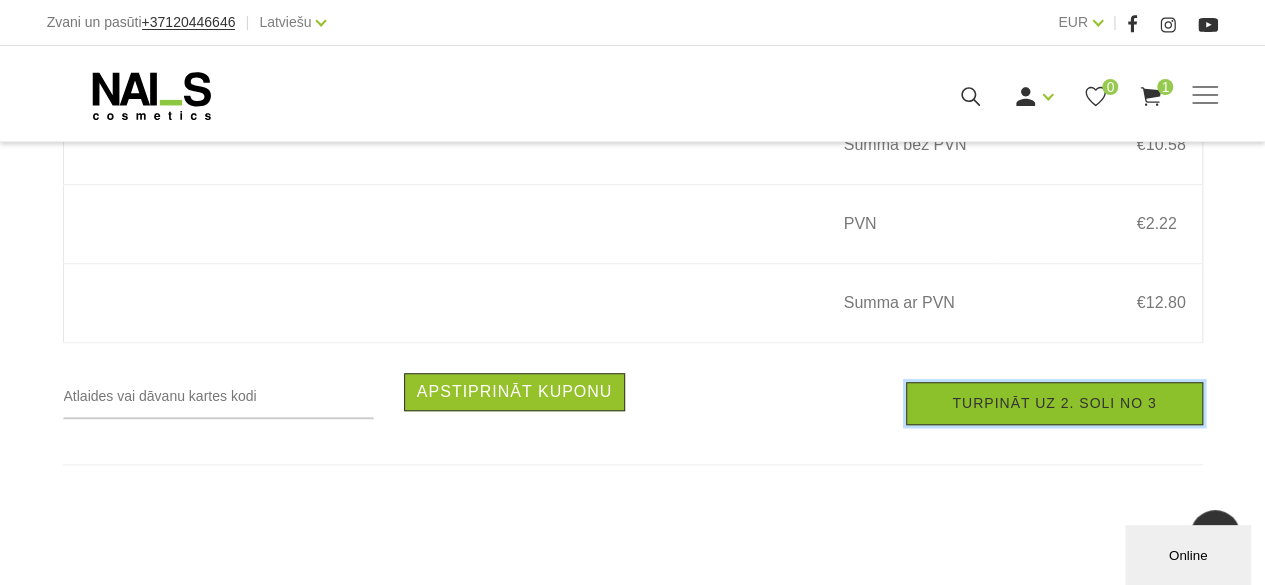 click on "Turpināt uz 2. soli no 3" at bounding box center [1054, 403] 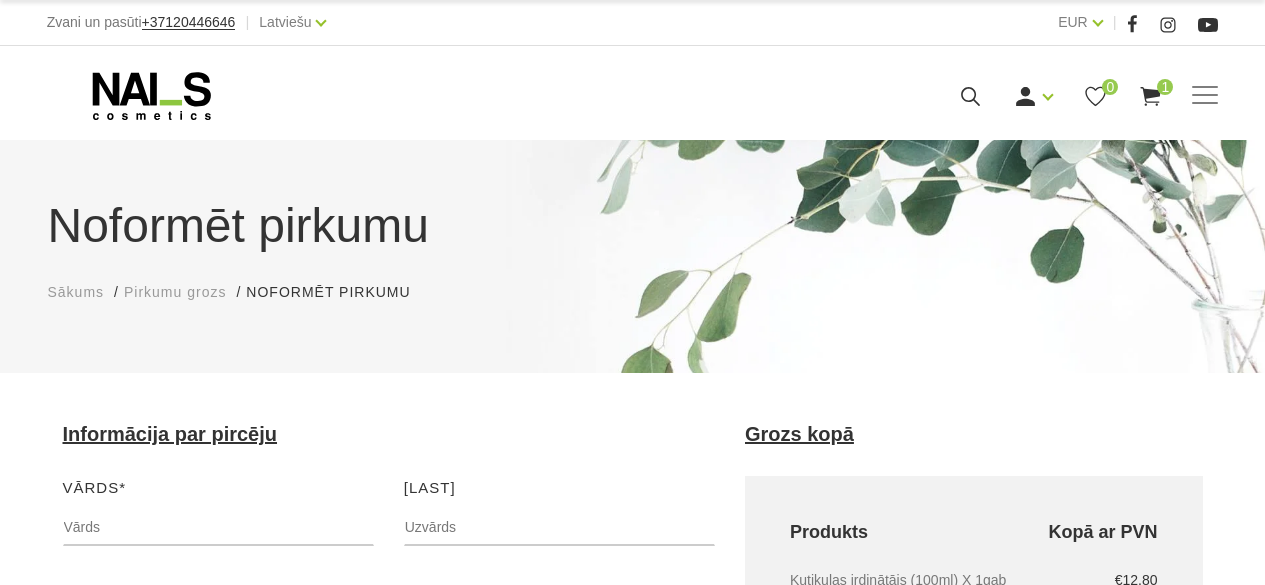 scroll, scrollTop: 0, scrollLeft: 0, axis: both 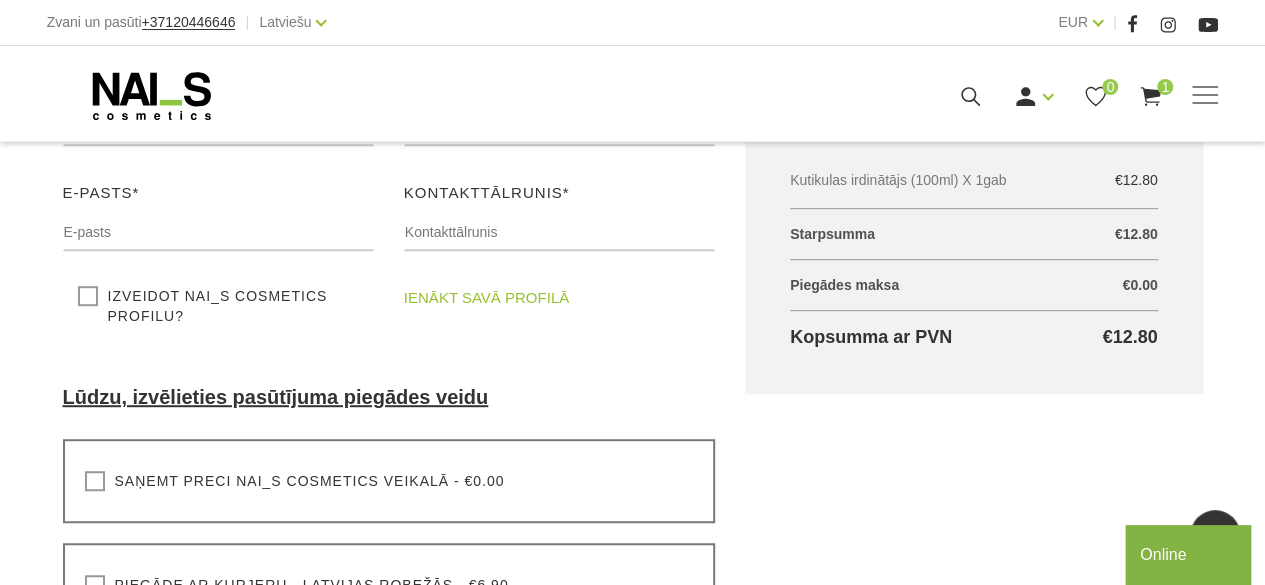click on "Saņemt preci NAI_S cosmetics veikalā - €0.00" at bounding box center [295, 481] 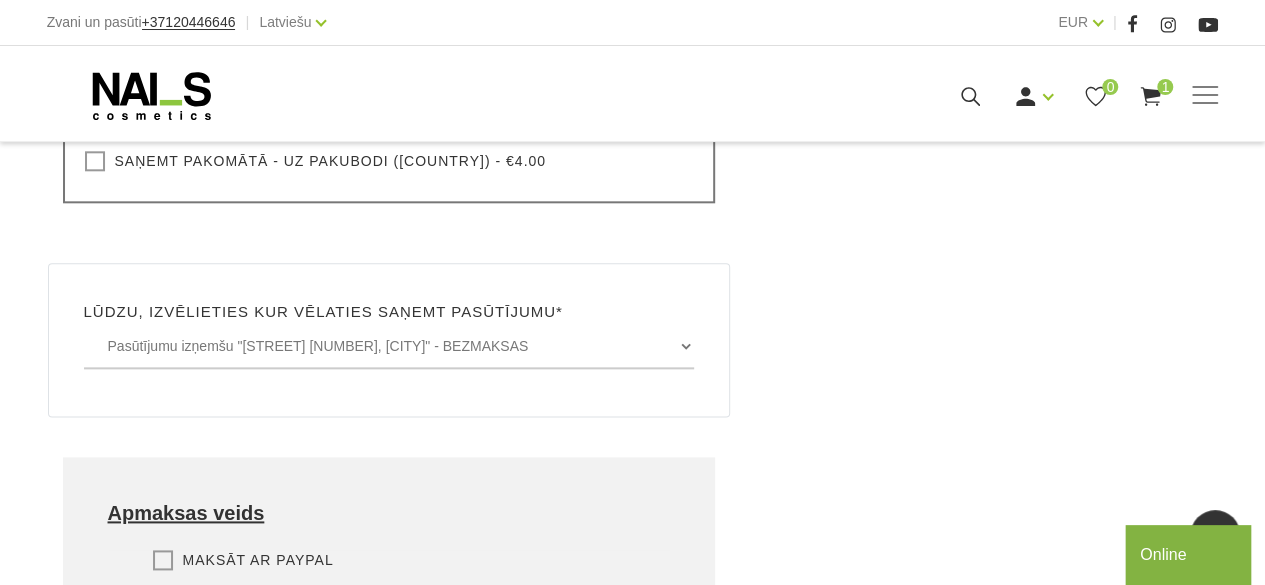 scroll, scrollTop: 1100, scrollLeft: 0, axis: vertical 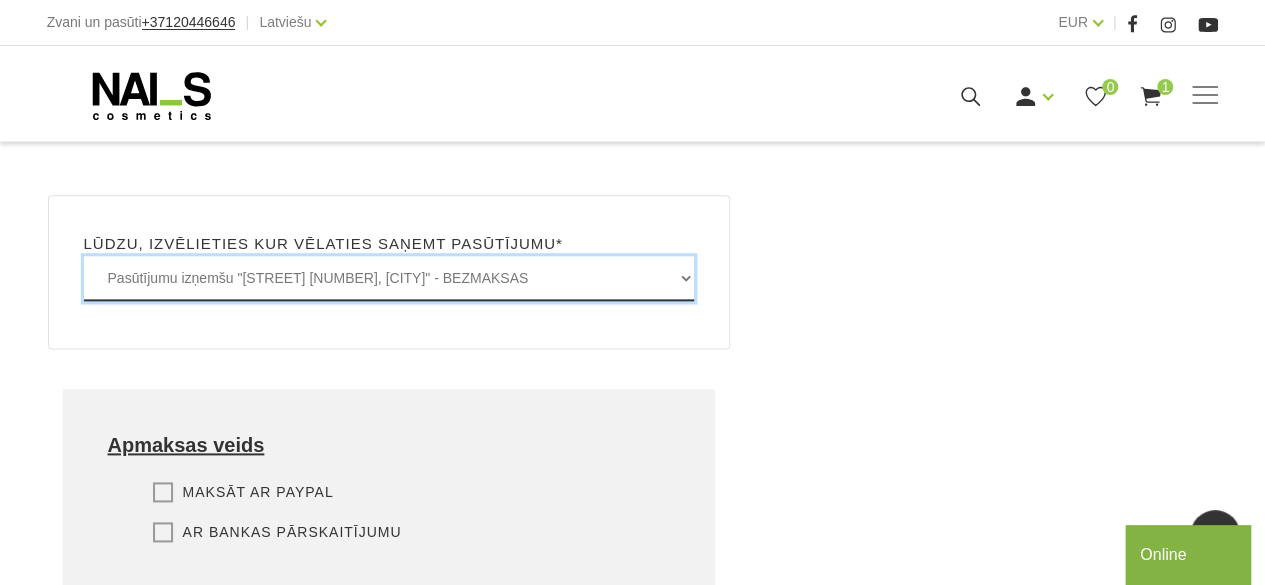 click on "Pasūtījumu izņemšu "[STREET] [NUMBER], [CITY]" - BEZMAKSAS
Pasūtījumu izņemšu "[STREET] [NUMBER], [CITY]" - BEZMAKSAS
Pasūtījumu izņemšu "[STREET] [NUMBER], [CITY]" - BEZMAKSAS
Pasūtījumu izņemšu "[STREET] [NUMBER], [CITY]" - BEZMAKSAS
Pasūtījumu izņemšu "[STREET] [NUMBER]-[NUMBER], [CITY]" - BEZMAKSAS
Pasūtījumu izņemšu "[STREET] [NUMBER], [CITY]" - BEZMAKSAS
Pasūtījumu izņemšu "[STREET] [NUMBER], [CITY]" - BEZMAKSAS" at bounding box center (389, 278) 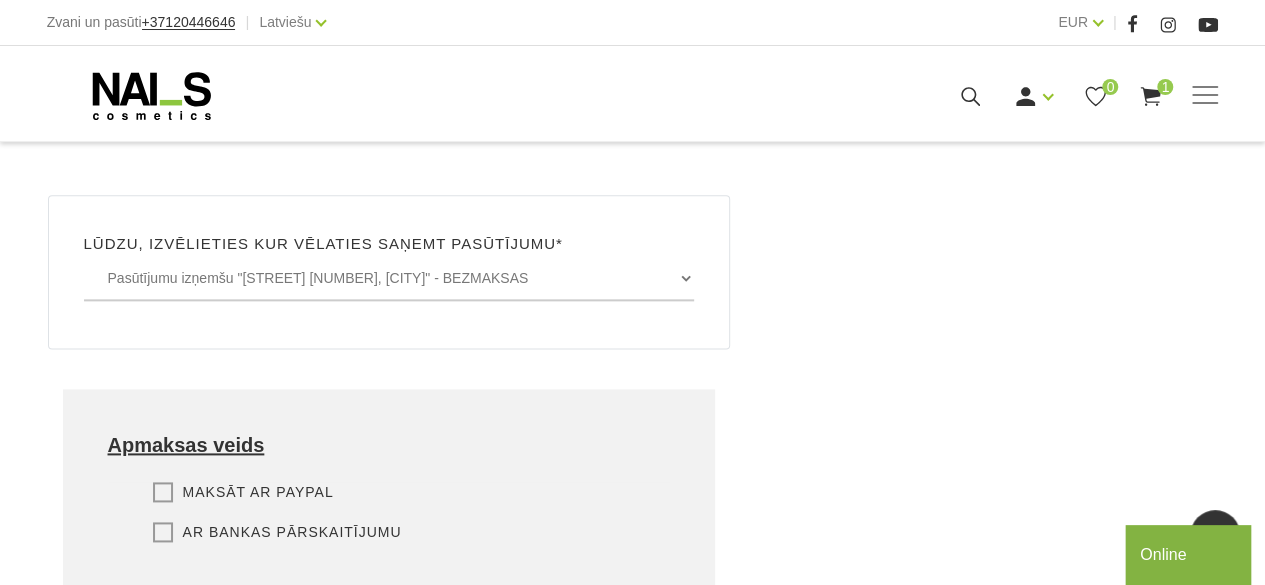 click on "Ar bankas pārskaitījumu" at bounding box center (277, 532) 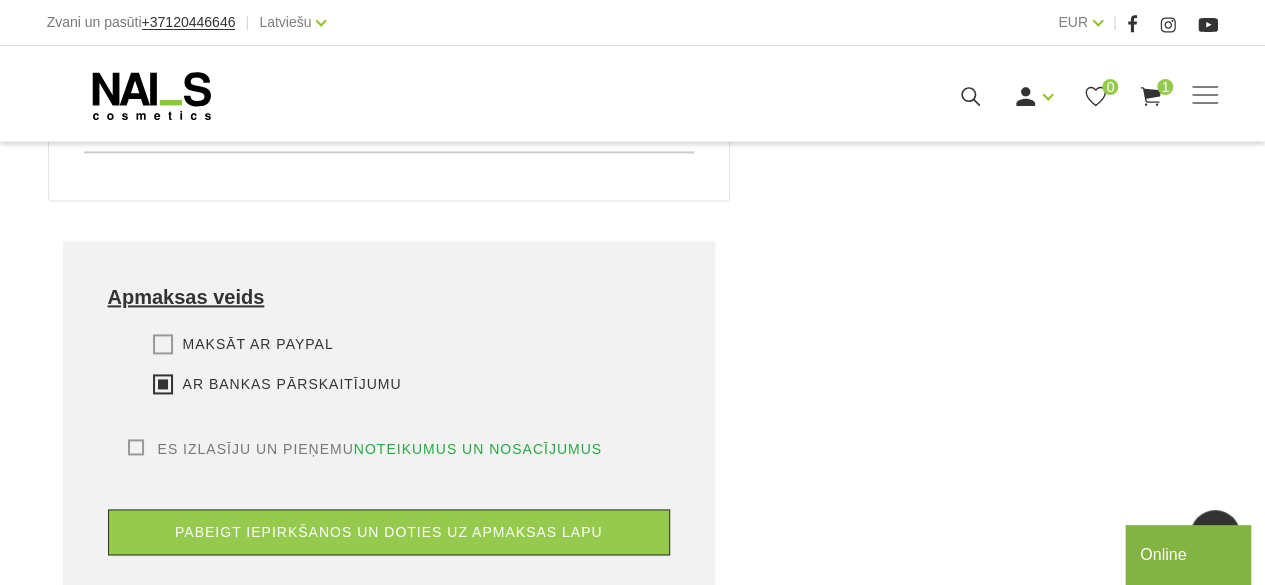 scroll, scrollTop: 1300, scrollLeft: 0, axis: vertical 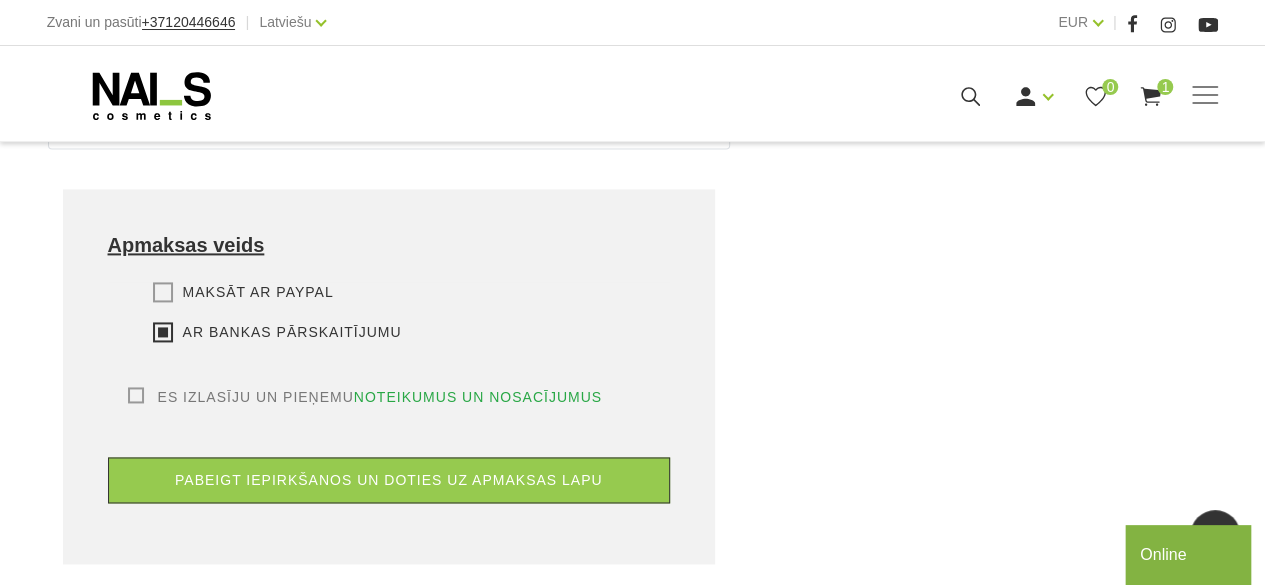 click on "Es izlasīju un pieņemu  noteikumus un nosacījumus" at bounding box center [365, 397] 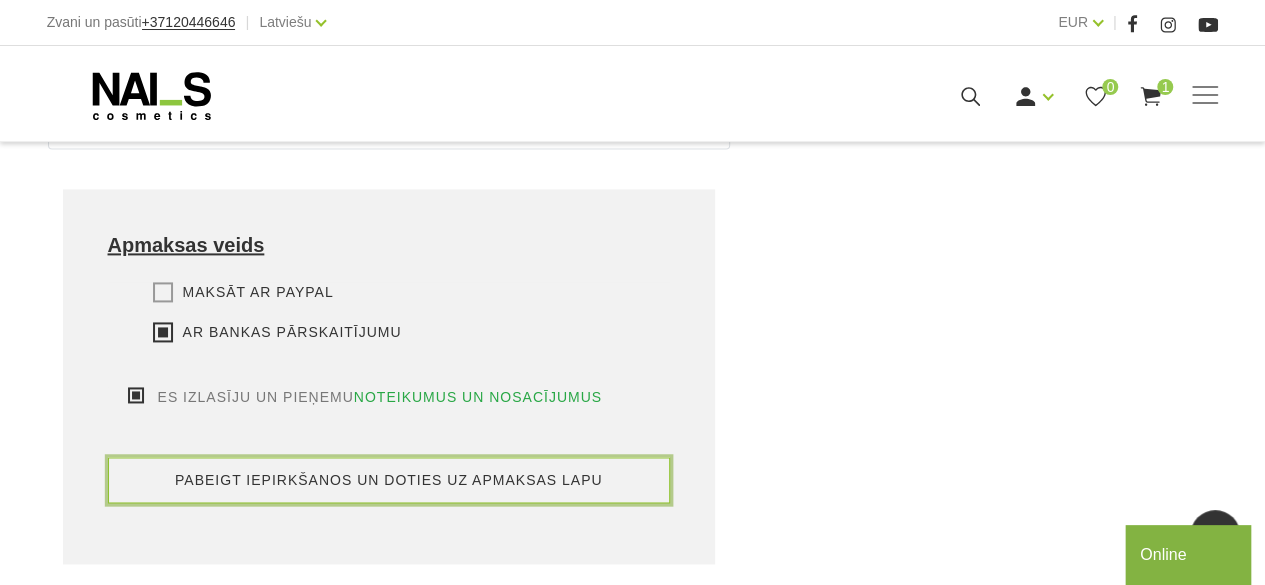 click on "pabeigt iepirkšanos un doties uz apmaksas lapu" at bounding box center (389, 480) 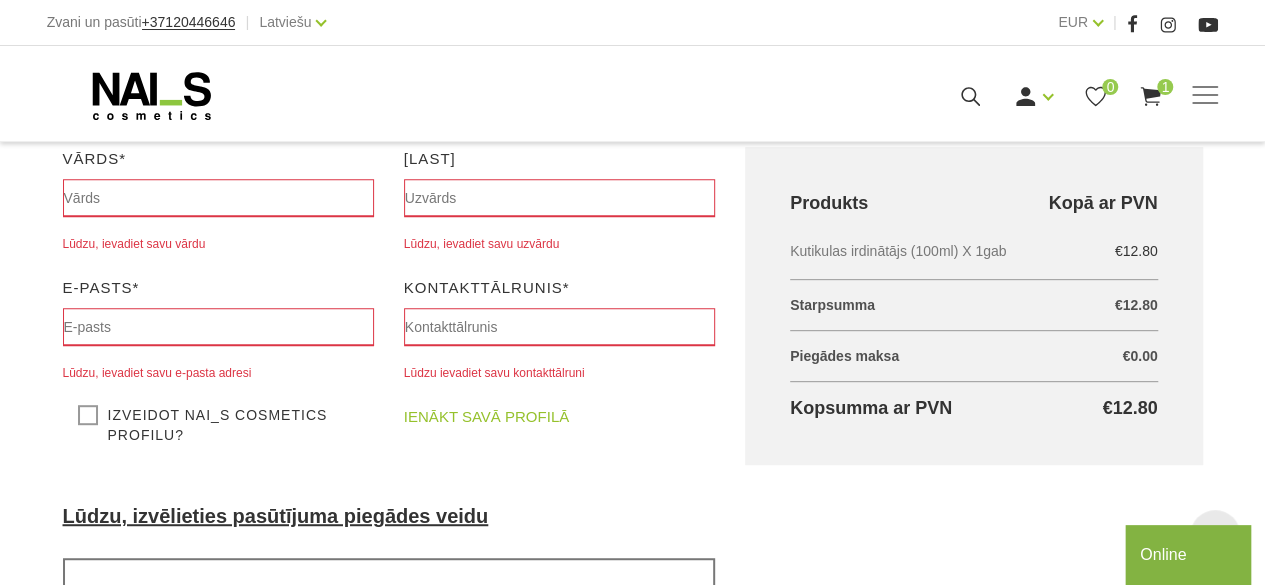 scroll, scrollTop: 323, scrollLeft: 0, axis: vertical 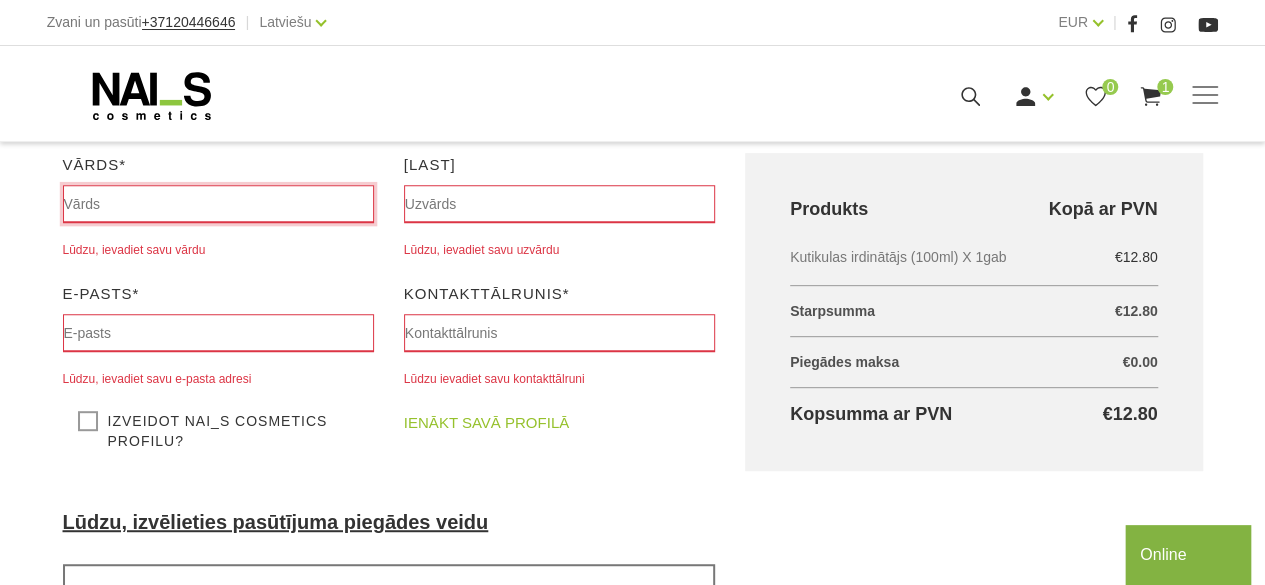 click at bounding box center (218, 204) 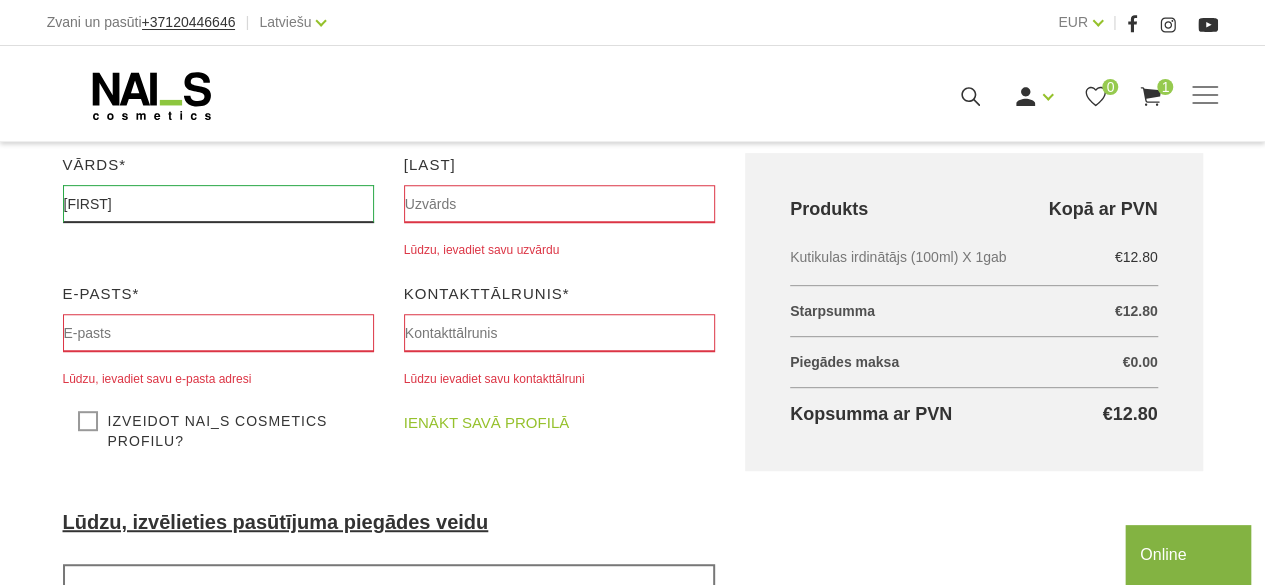 type on "[NAME]" 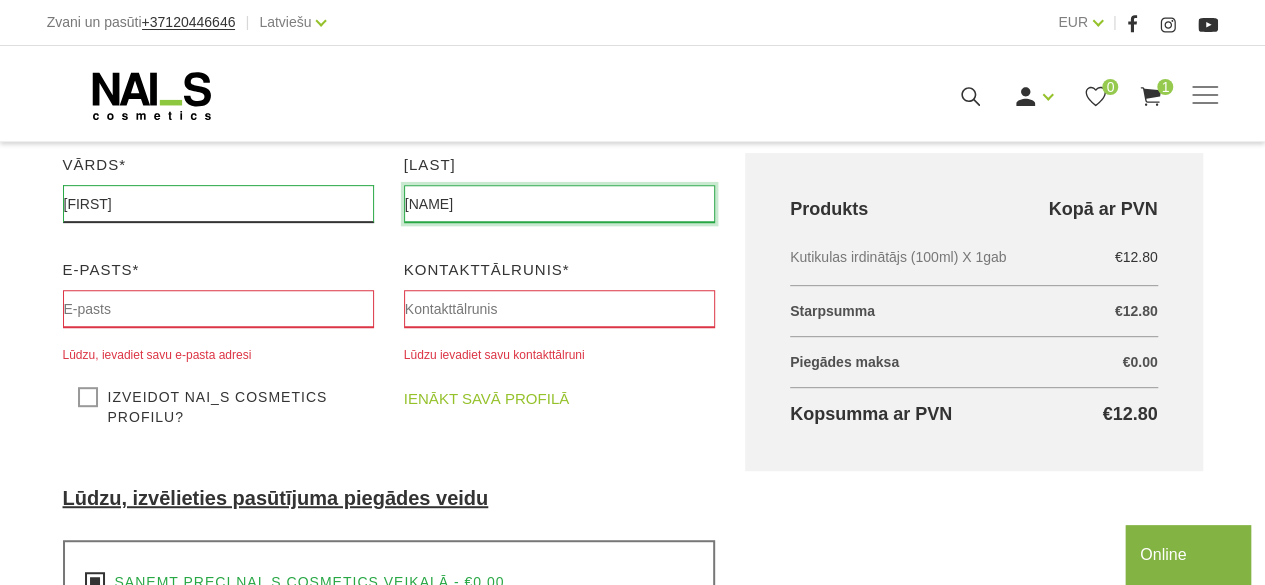 type on "[EMAIL]" 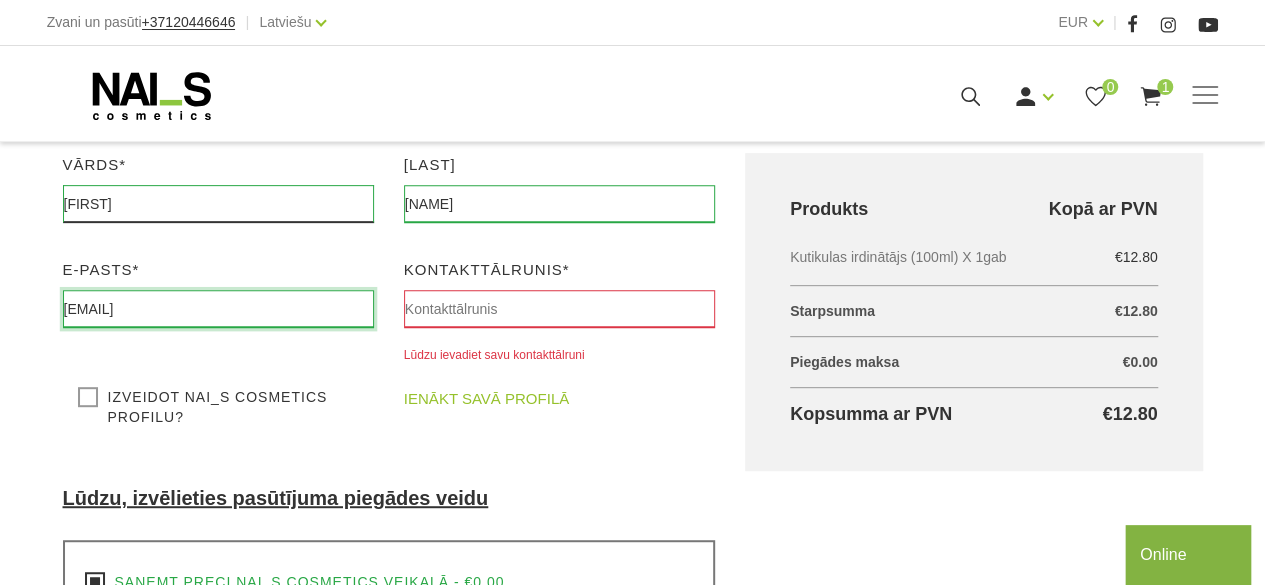type on "29230053" 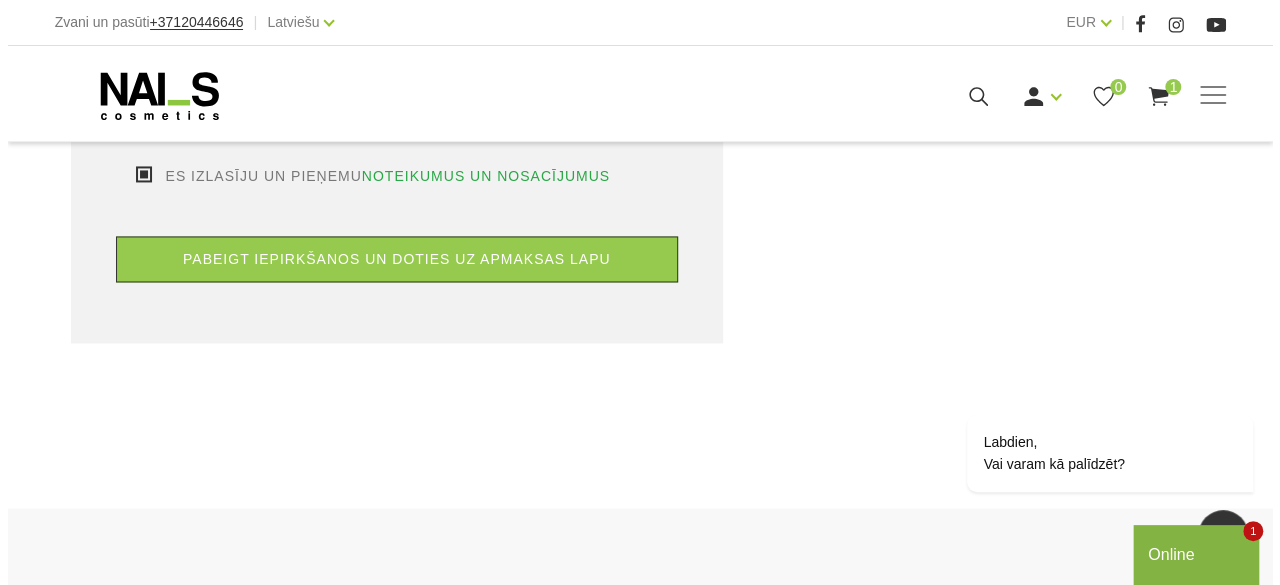 scroll, scrollTop: 1523, scrollLeft: 0, axis: vertical 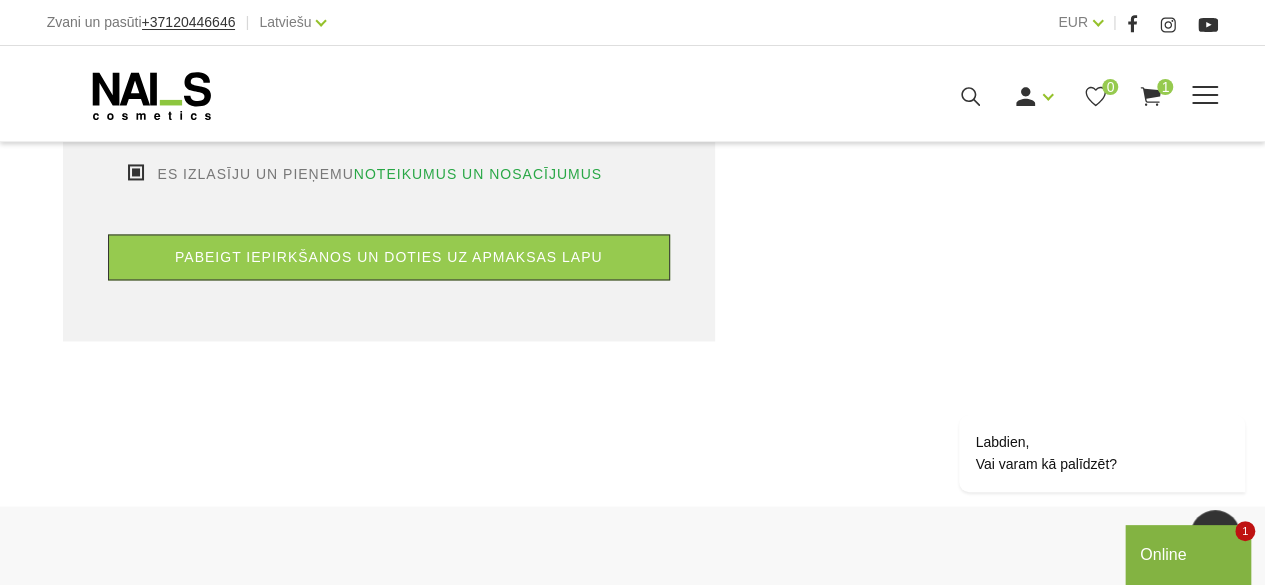click 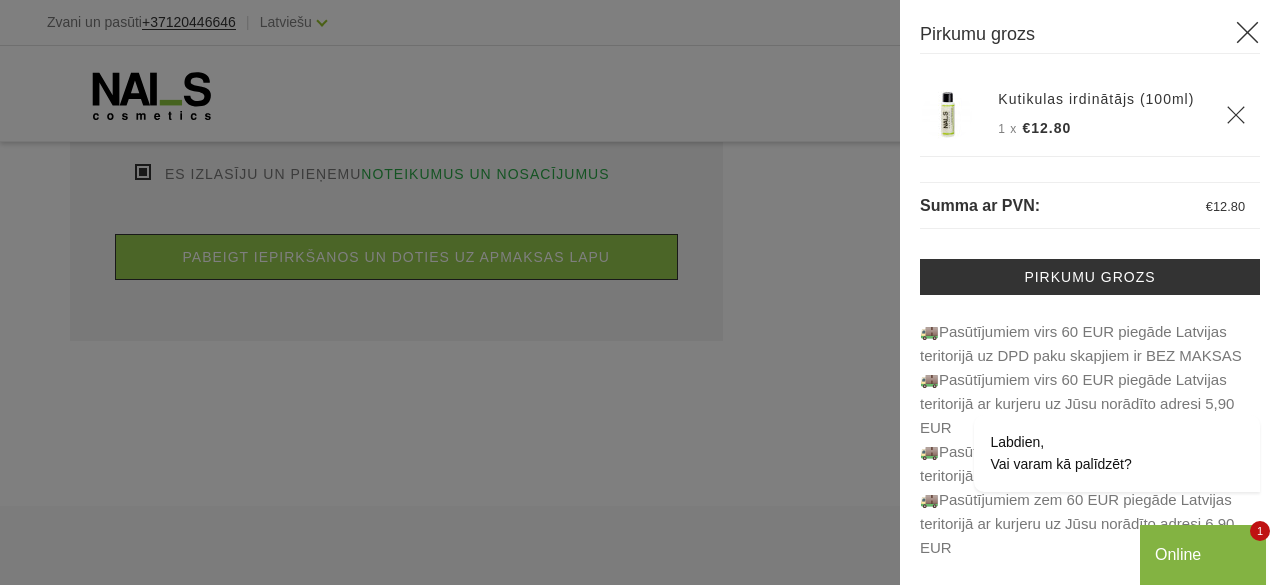 click 